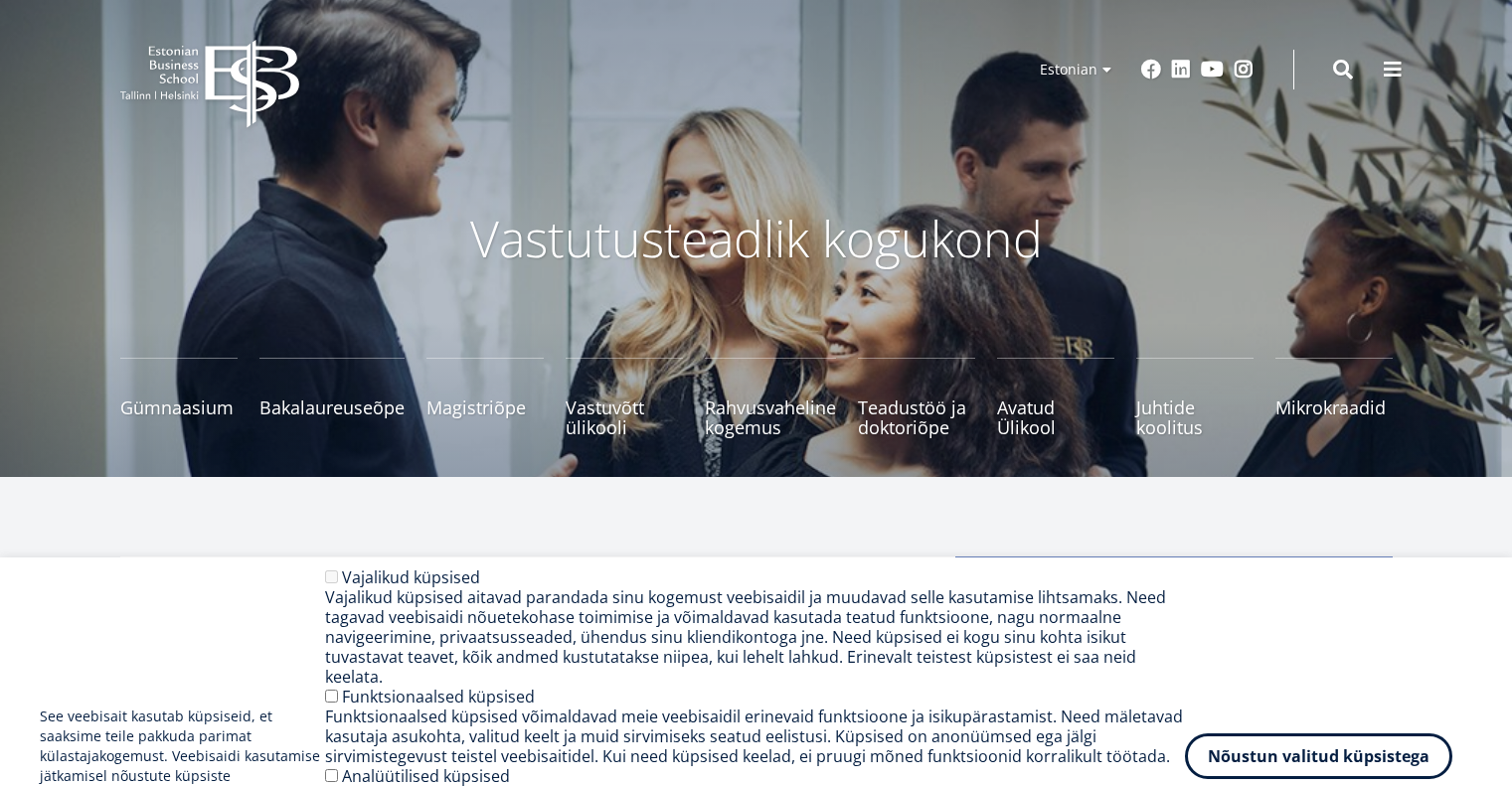 scroll, scrollTop: 0, scrollLeft: 0, axis: both 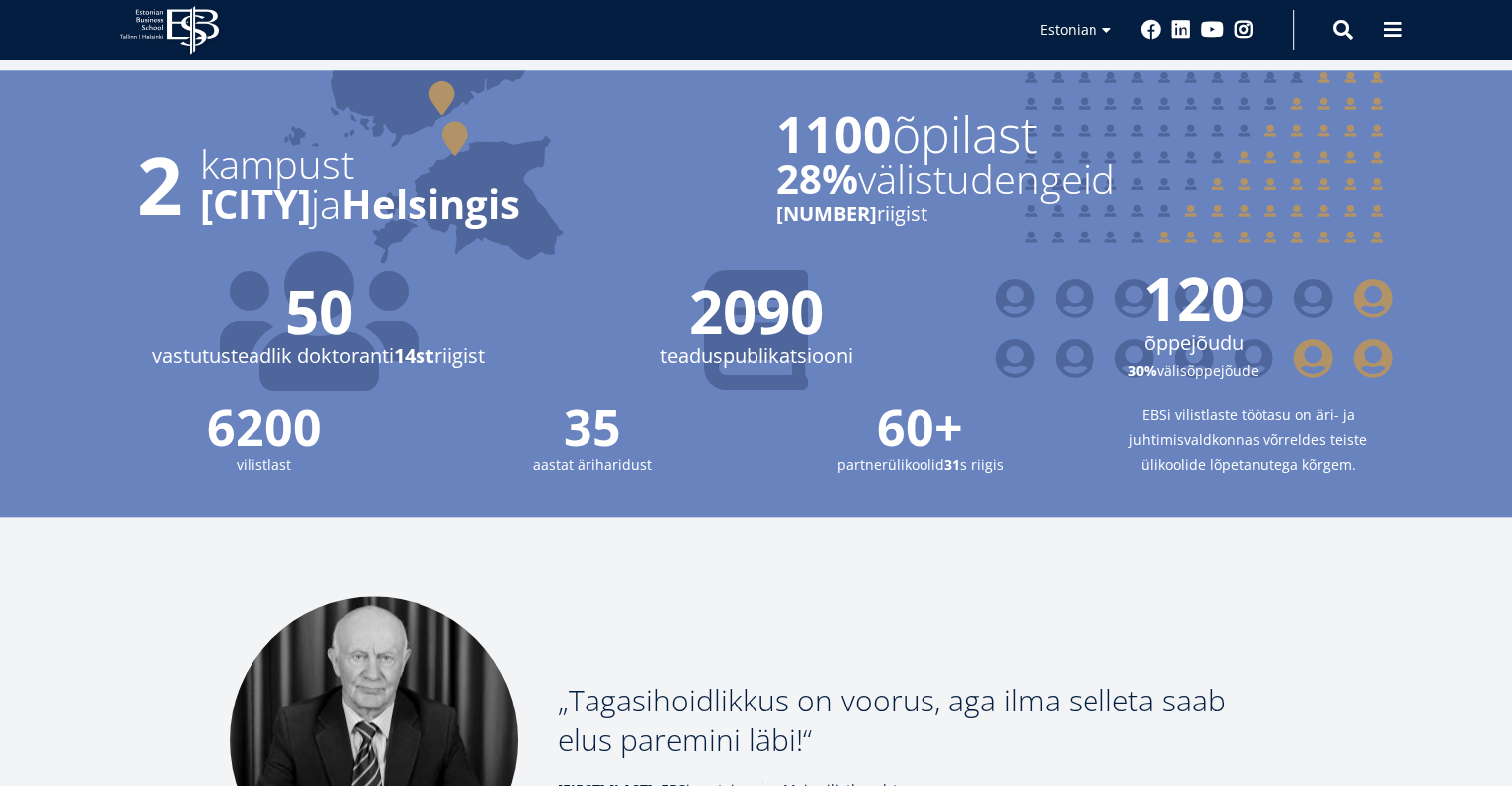drag, startPoint x: 1125, startPoint y: 180, endPoint x: 774, endPoint y: 166, distance: 351.2791 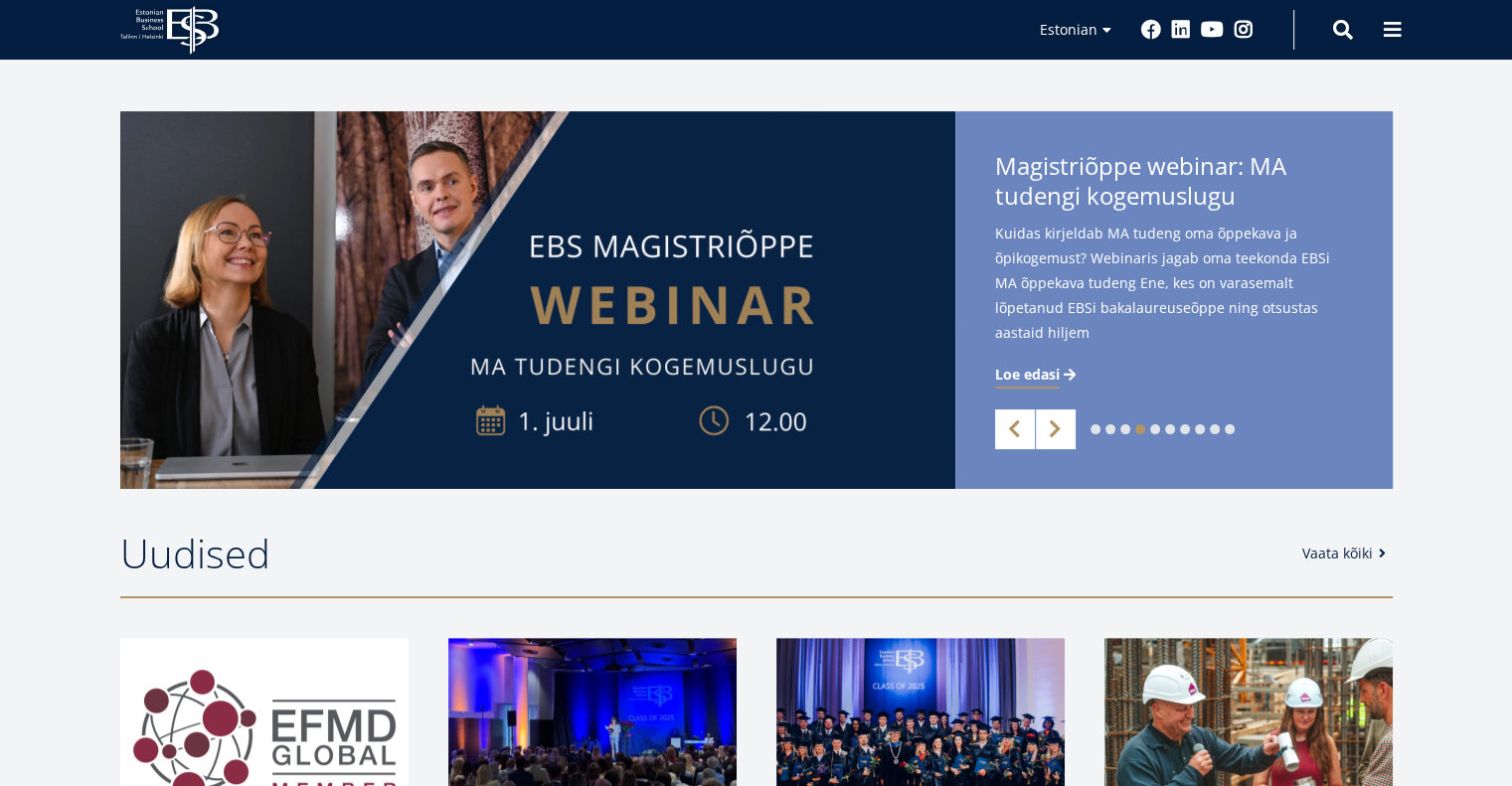 scroll, scrollTop: 0, scrollLeft: 0, axis: both 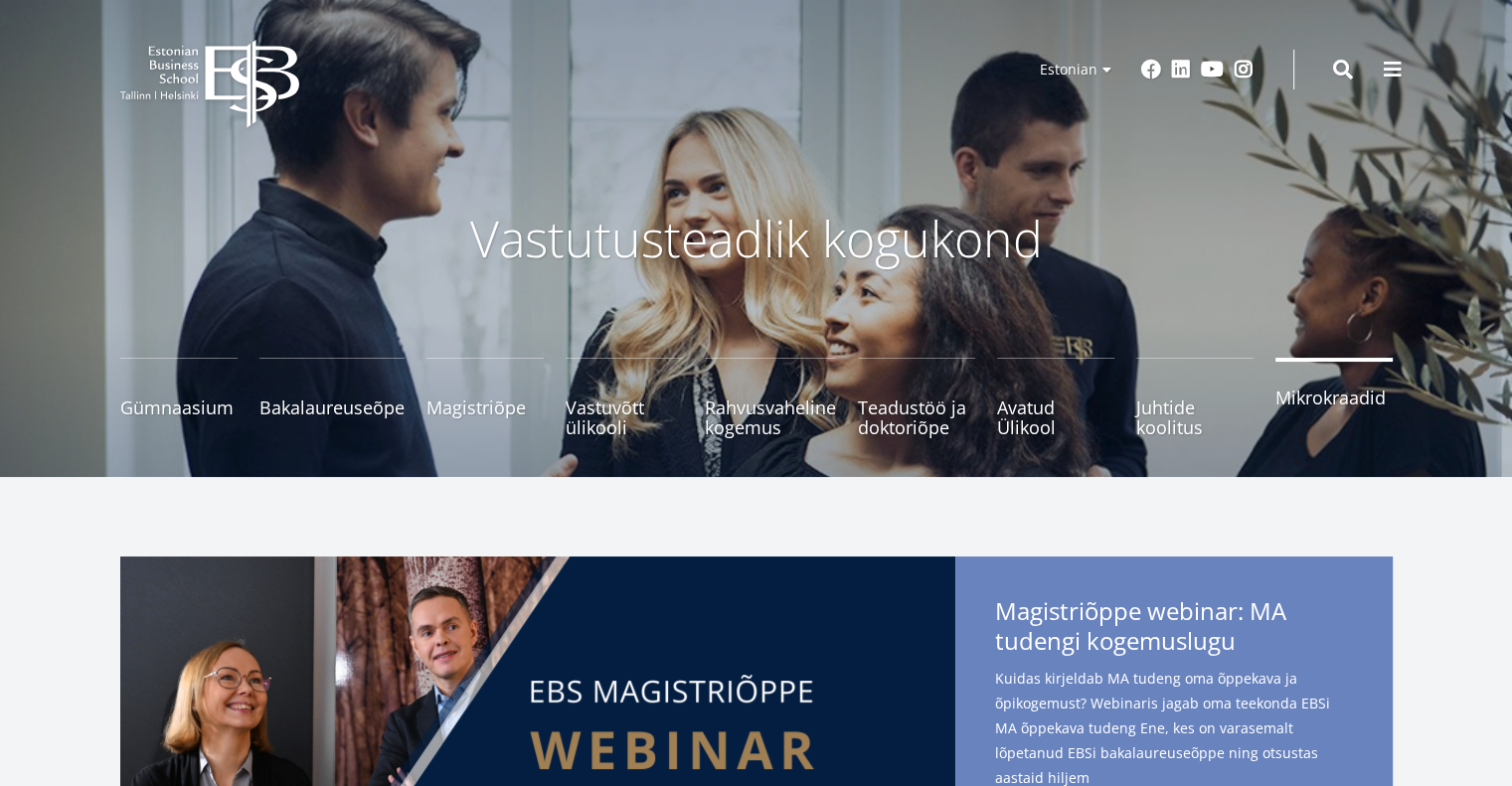 click on "Mikrokraadid" at bounding box center [1334, 397] 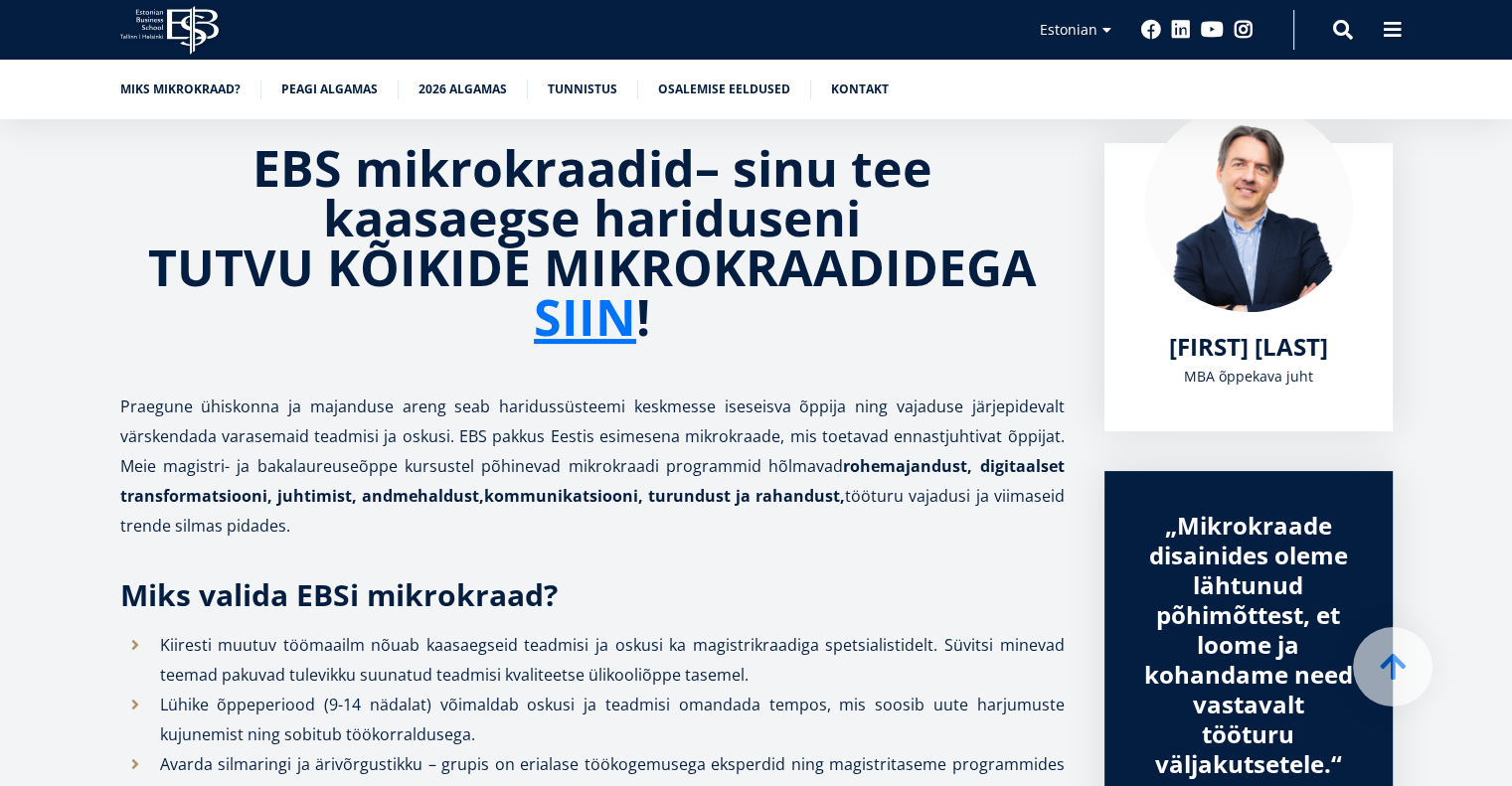 scroll, scrollTop: 0, scrollLeft: 0, axis: both 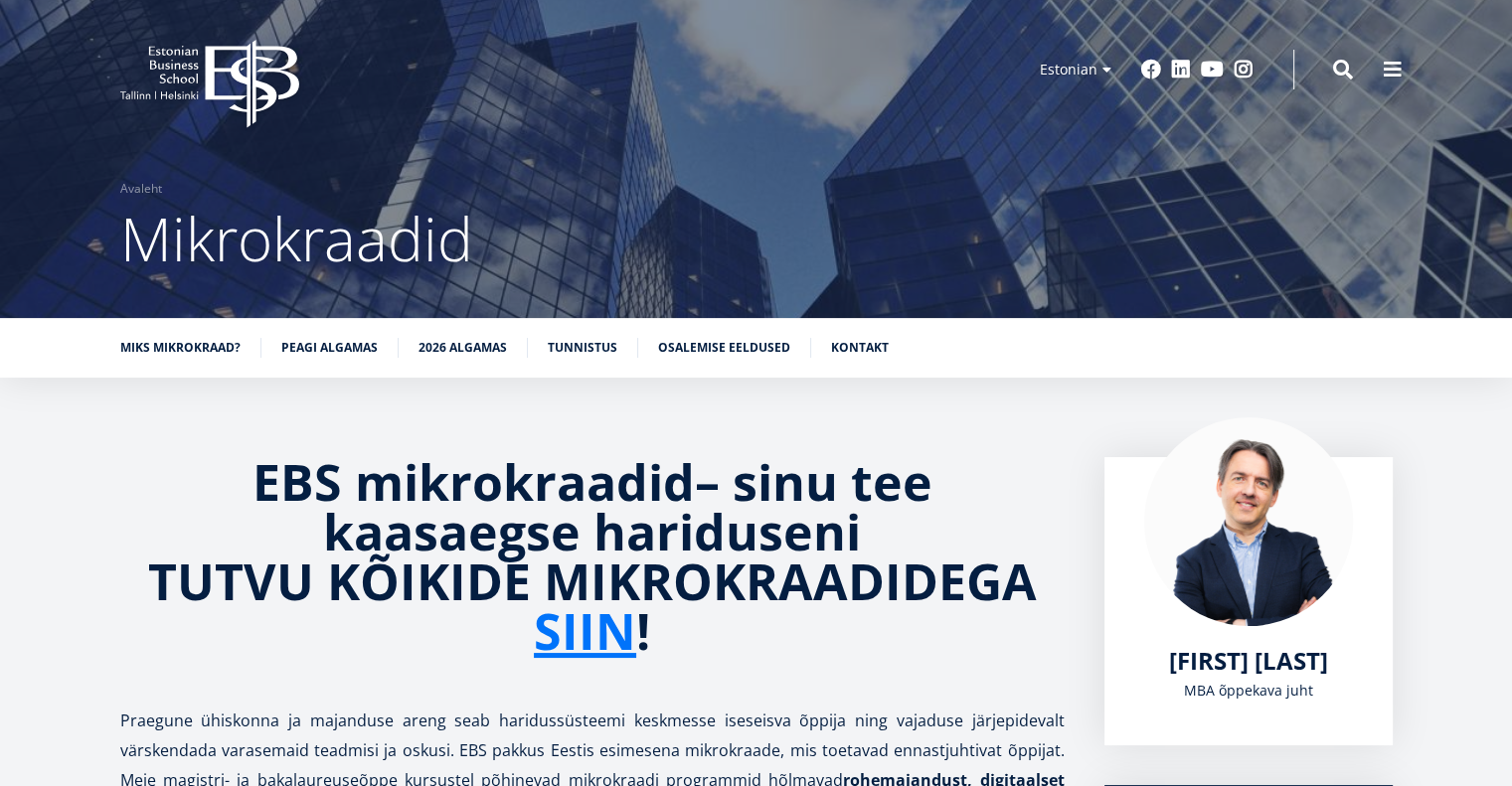 click at bounding box center [252, 83] 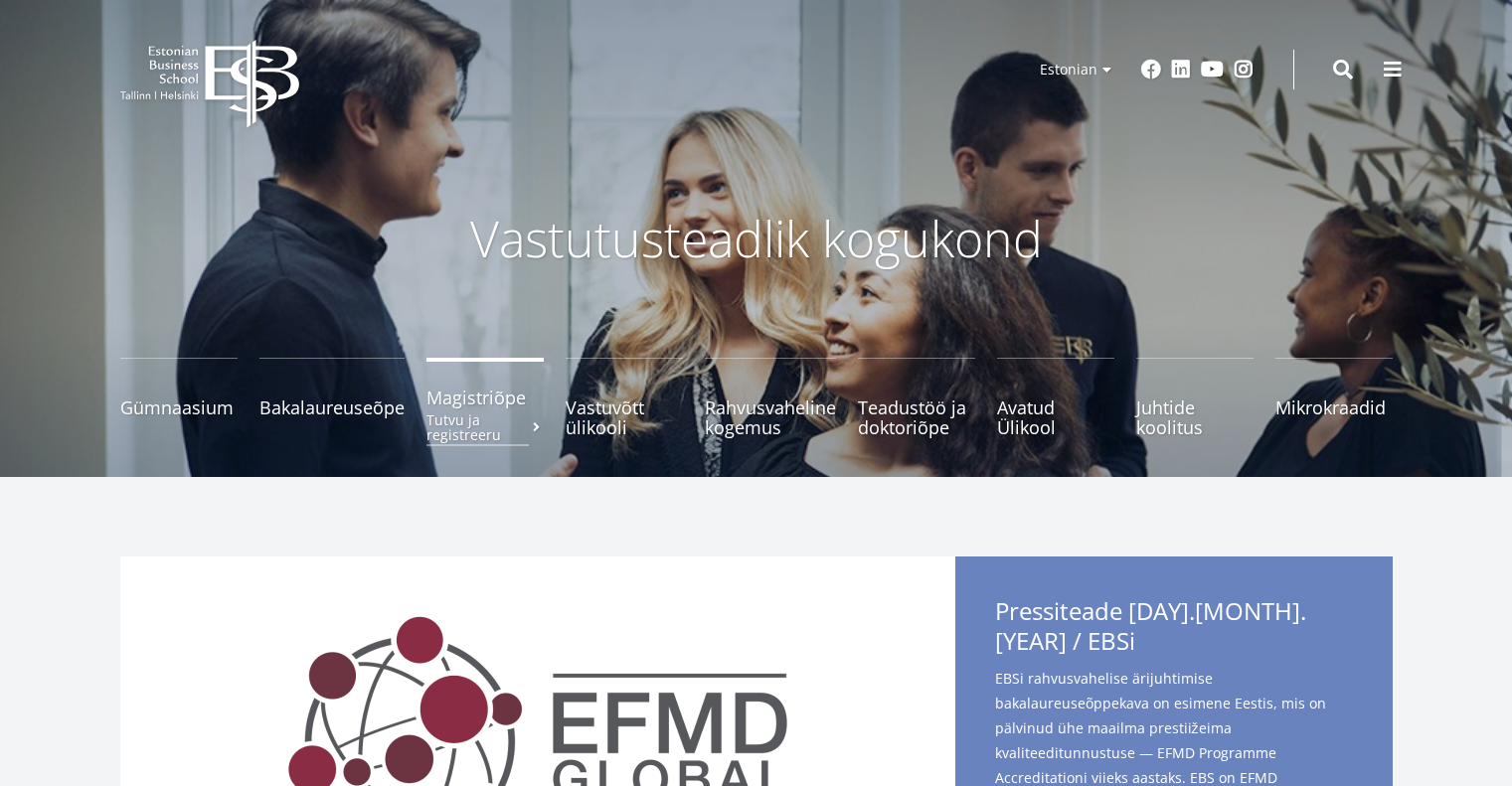 scroll, scrollTop: 0, scrollLeft: 0, axis: both 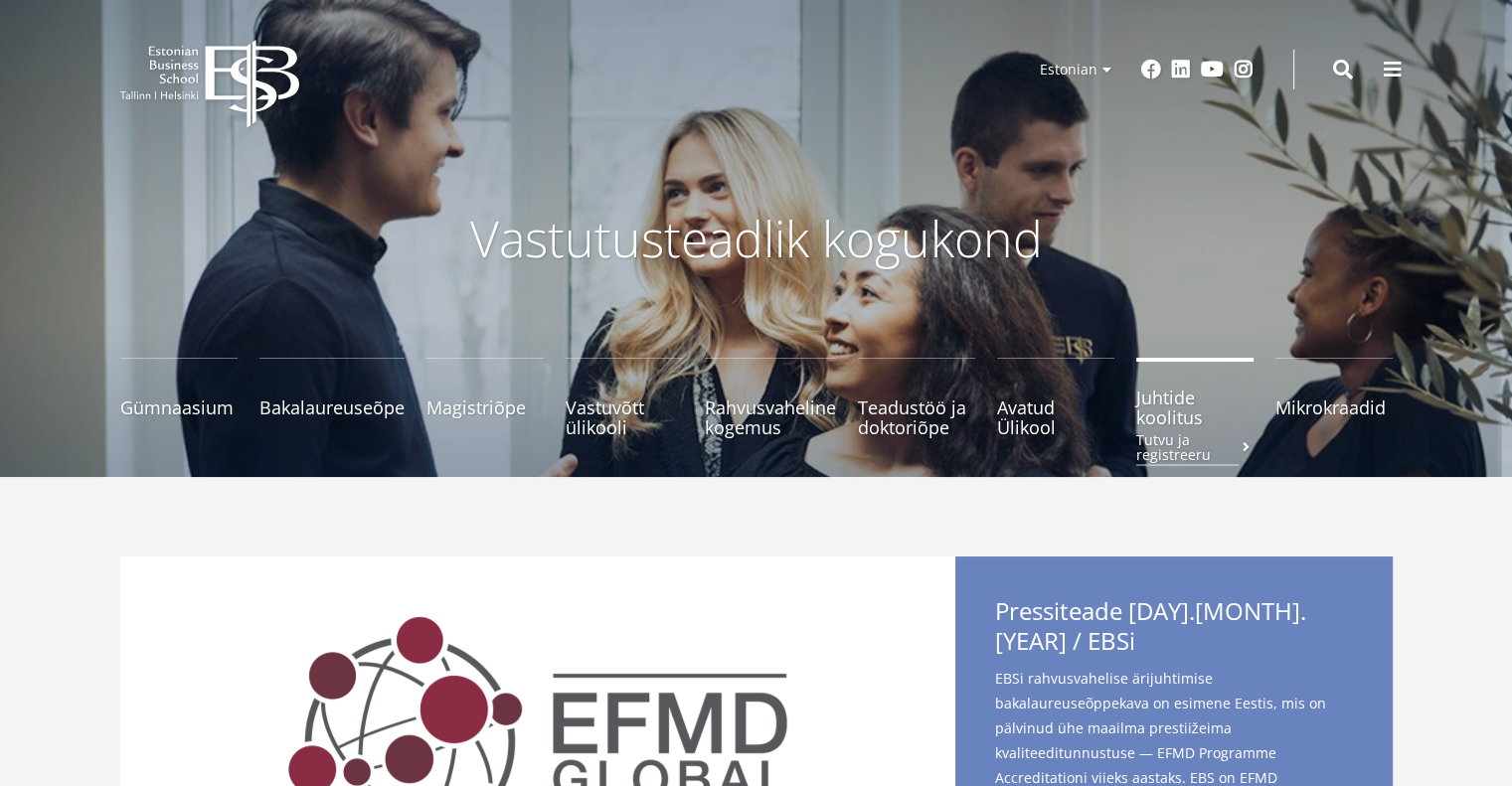click on "Juhtide koolitus
Tutvu ja registreeru" at bounding box center (1195, 407) 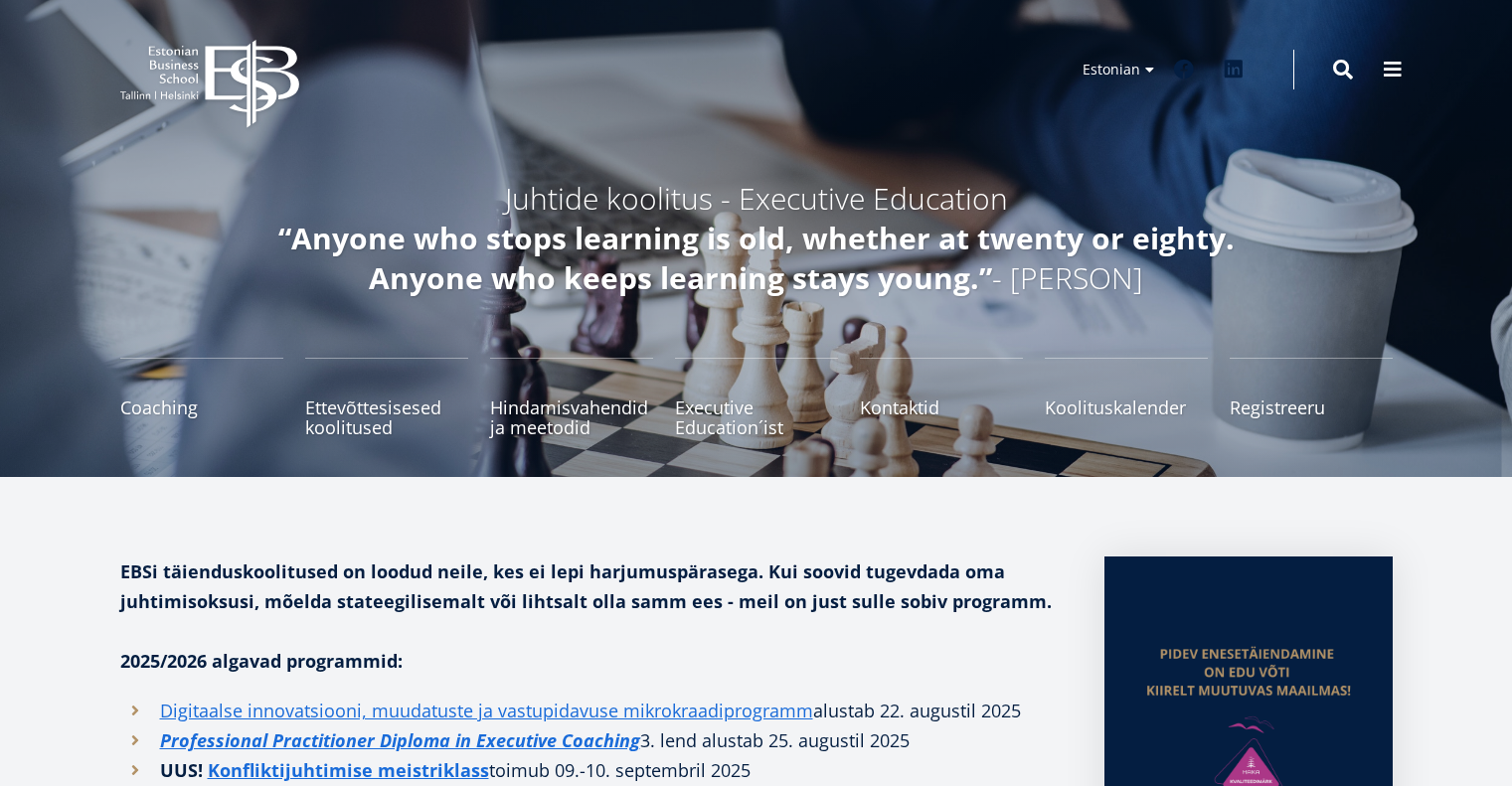 scroll, scrollTop: 0, scrollLeft: 0, axis: both 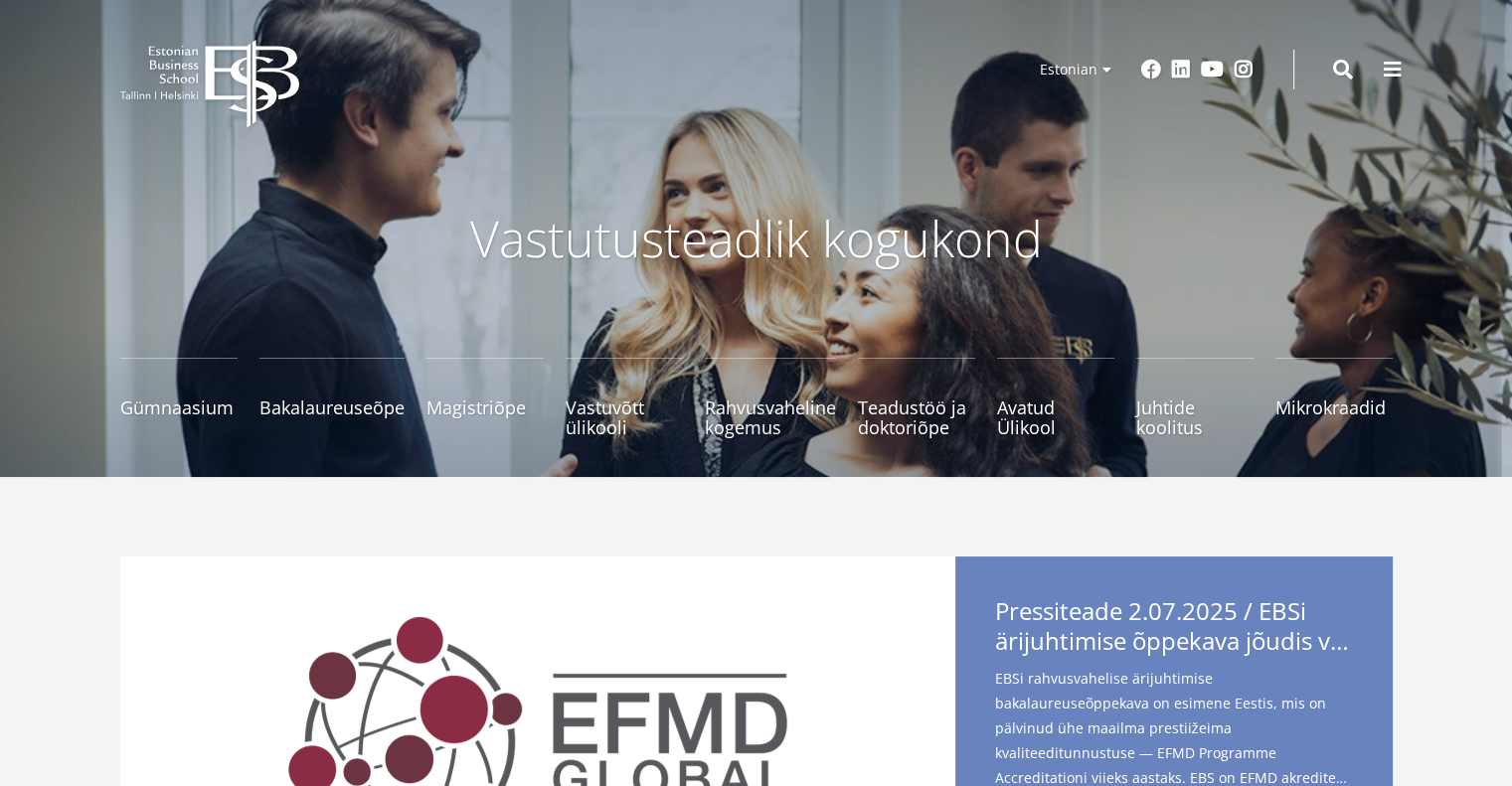 click on "EBS Logo
Created with Sketch." at bounding box center (210, 83) 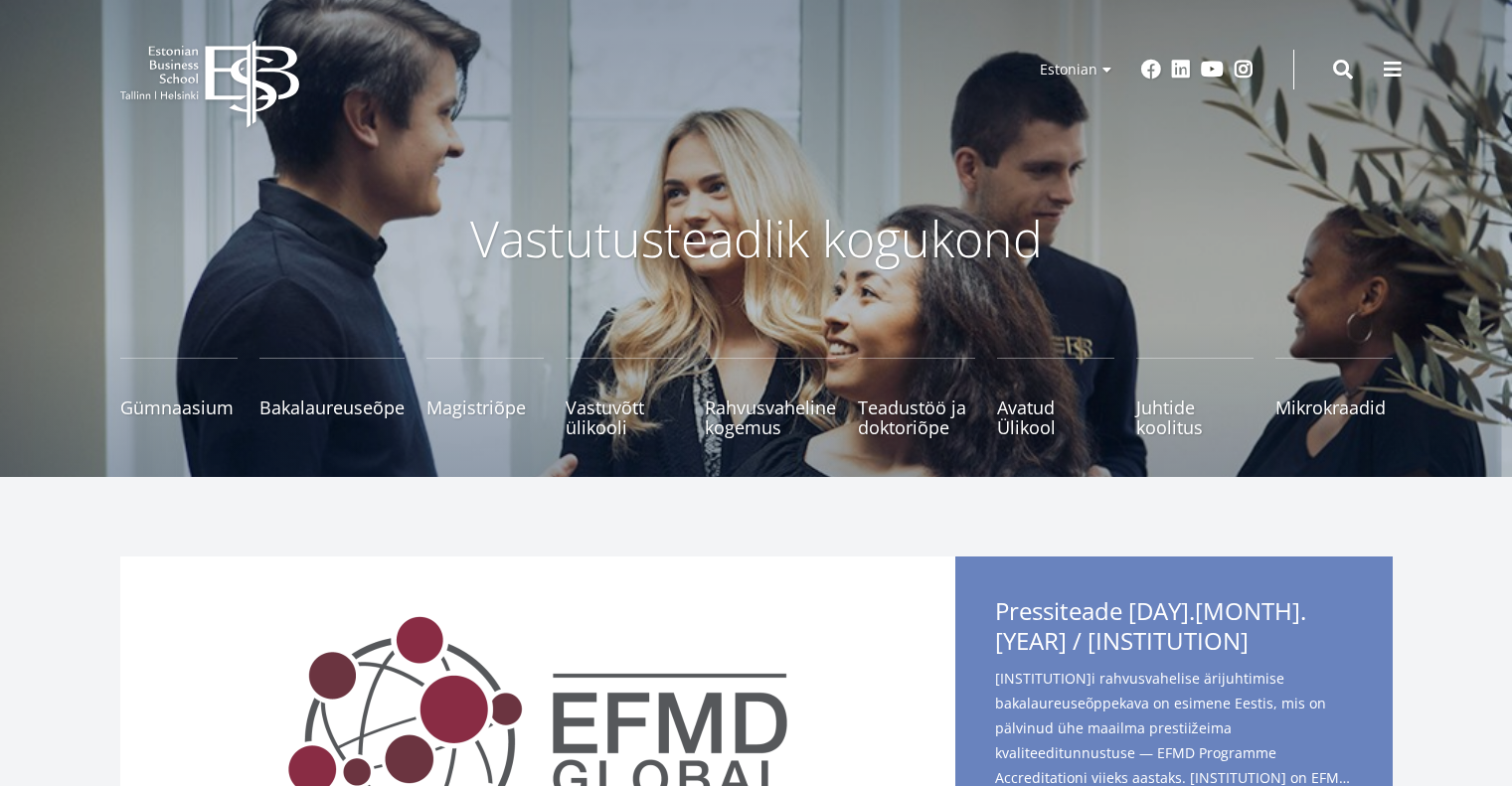 scroll, scrollTop: 0, scrollLeft: 0, axis: both 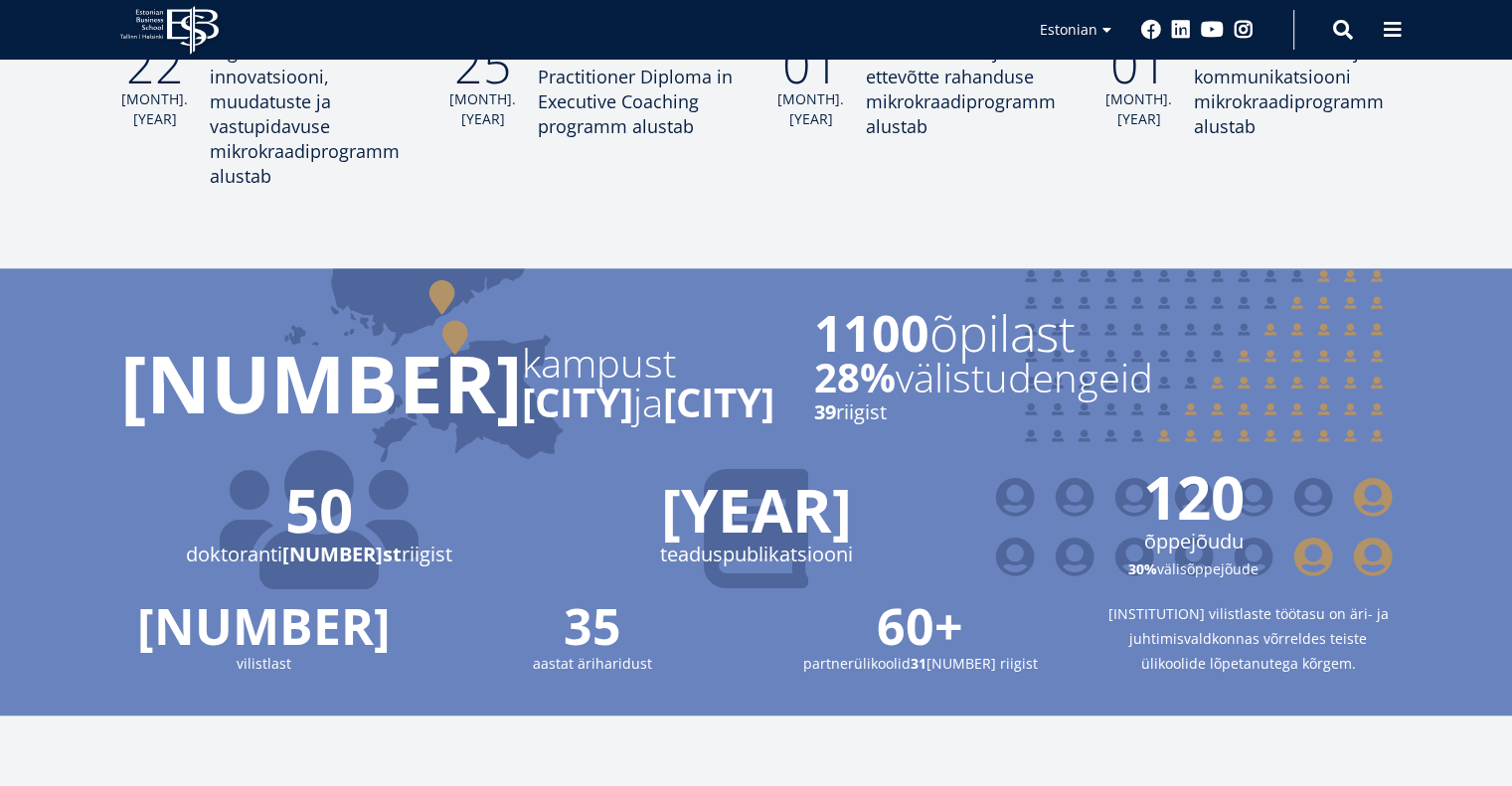 drag, startPoint x: 780, startPoint y: 335, endPoint x: 1086, endPoint y: 427, distance: 319.5309 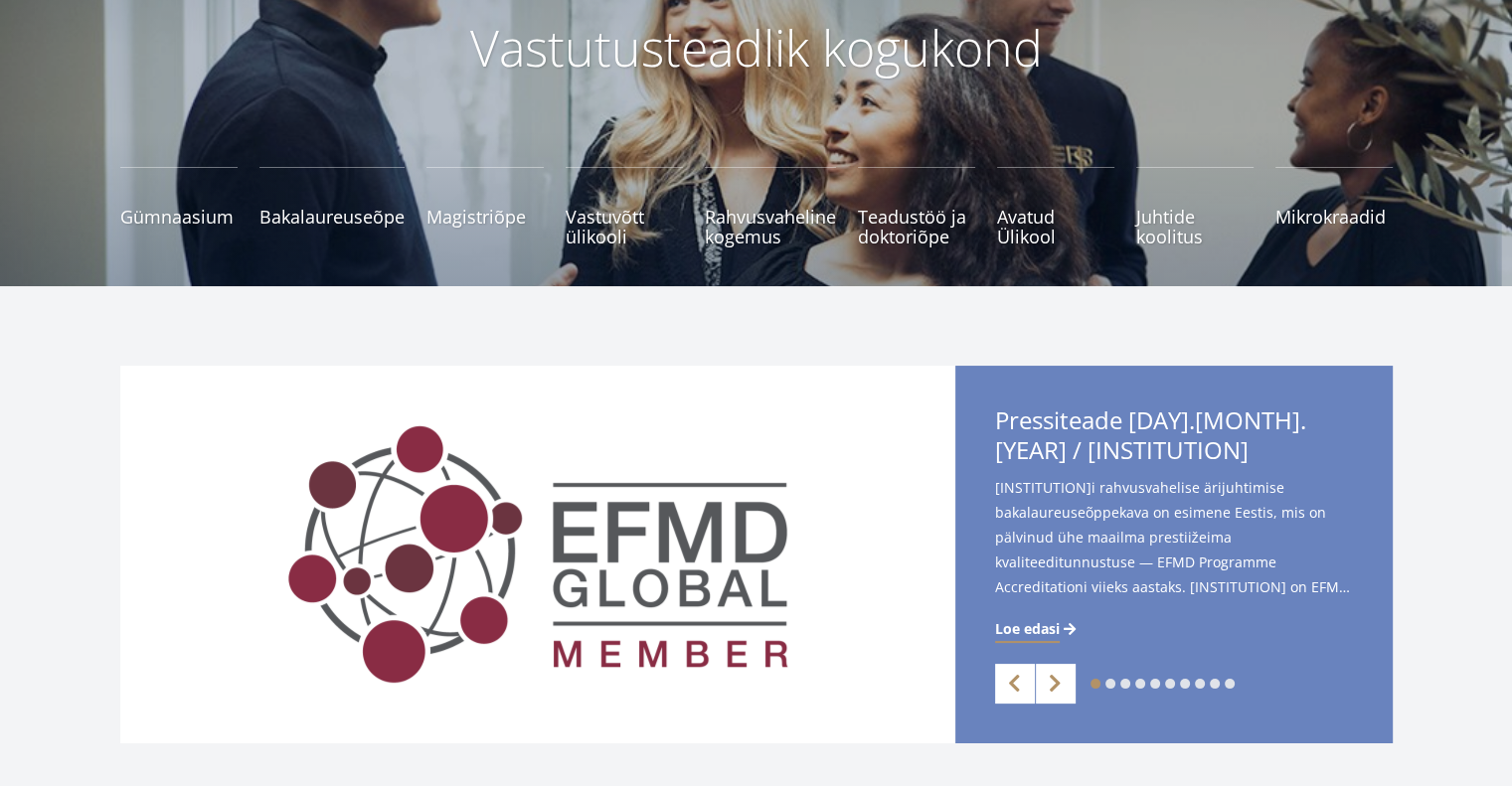 scroll, scrollTop: 0, scrollLeft: 0, axis: both 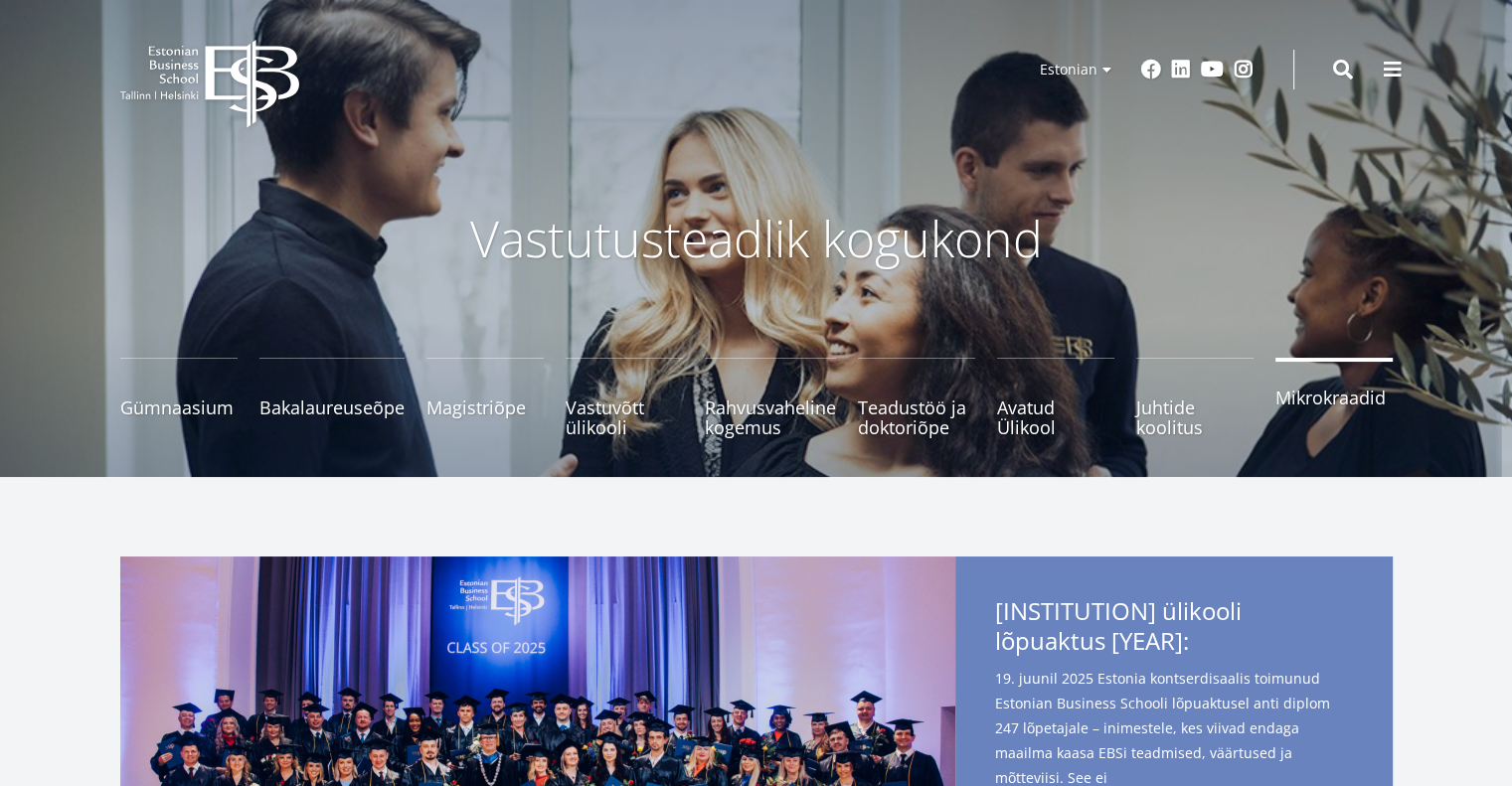 click on "Mikrokraadid" at bounding box center (1334, 397) 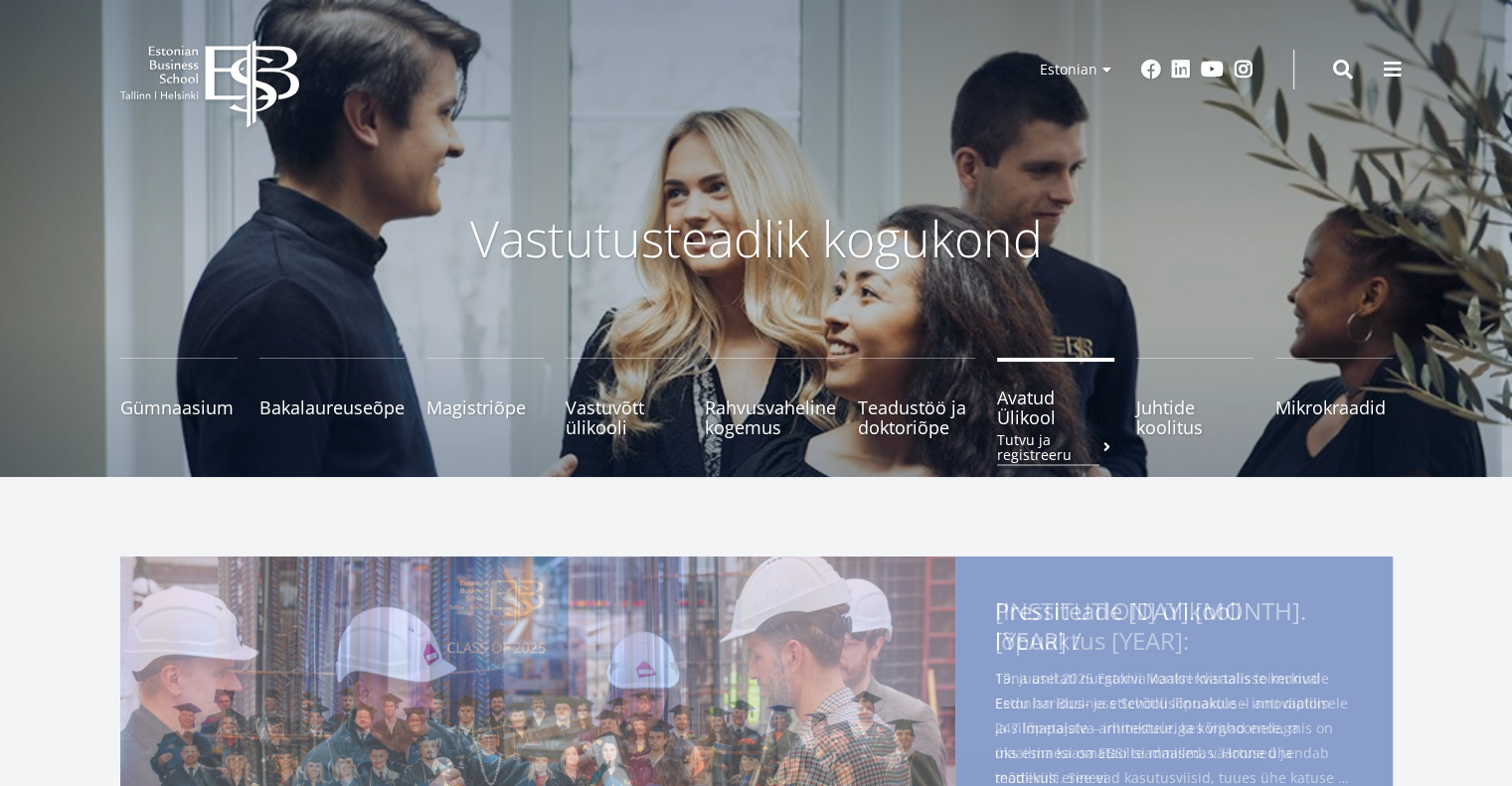 click on "Avatud Ülikool
Tutvu ja registreeru" at bounding box center [1056, 407] 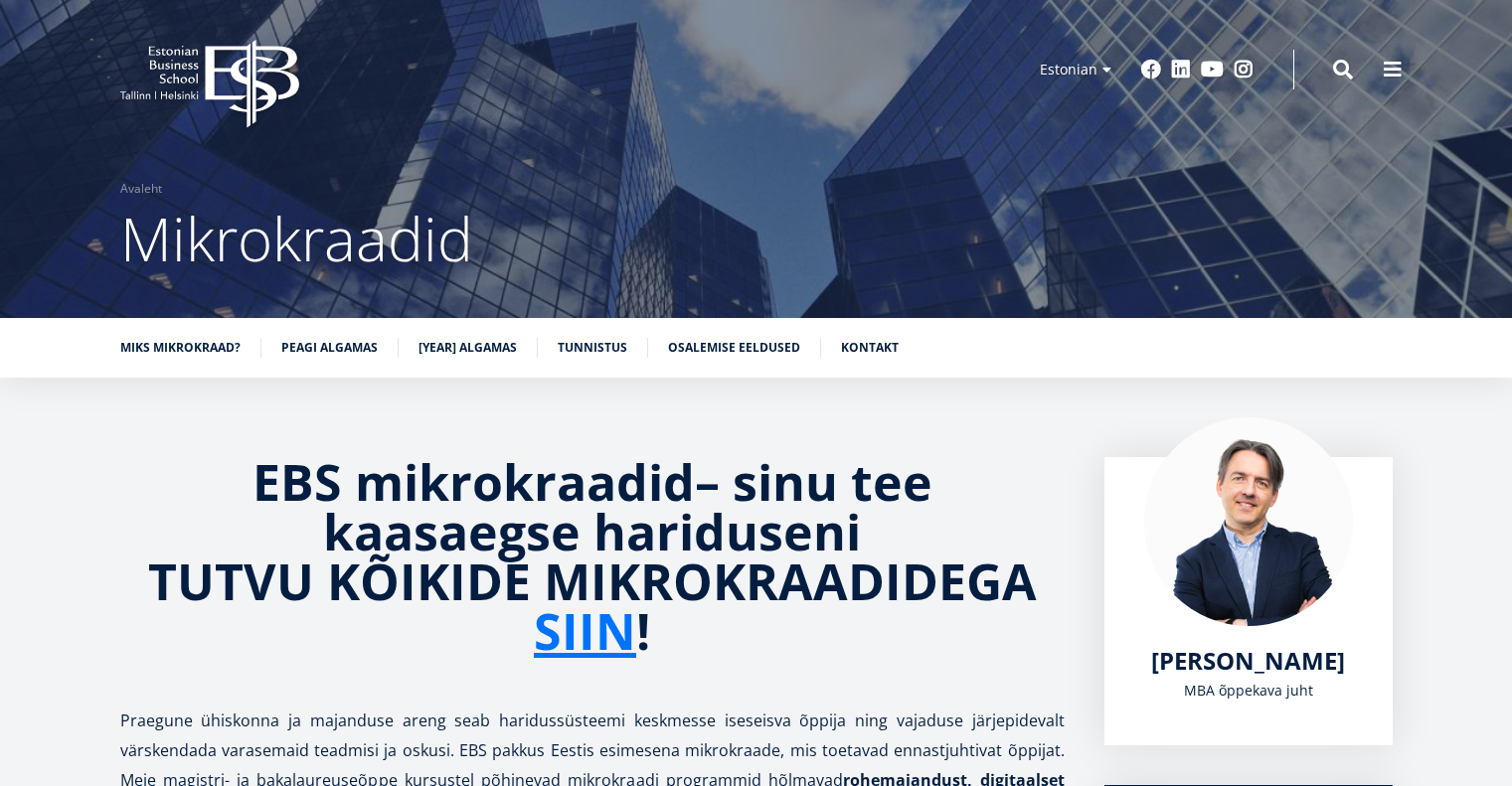 scroll, scrollTop: 0, scrollLeft: 0, axis: both 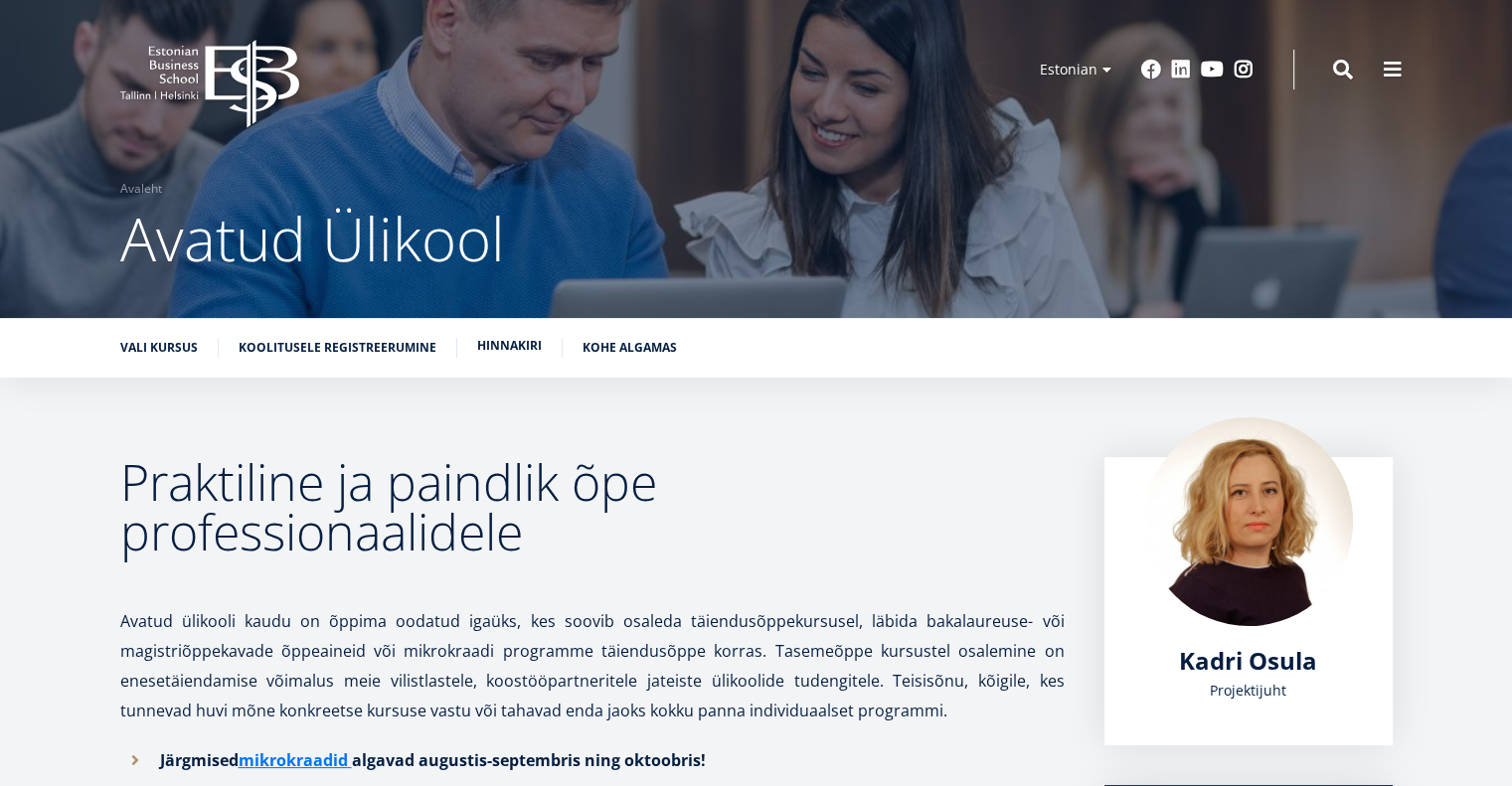 click on "Hinnakiri" at bounding box center [509, 346] 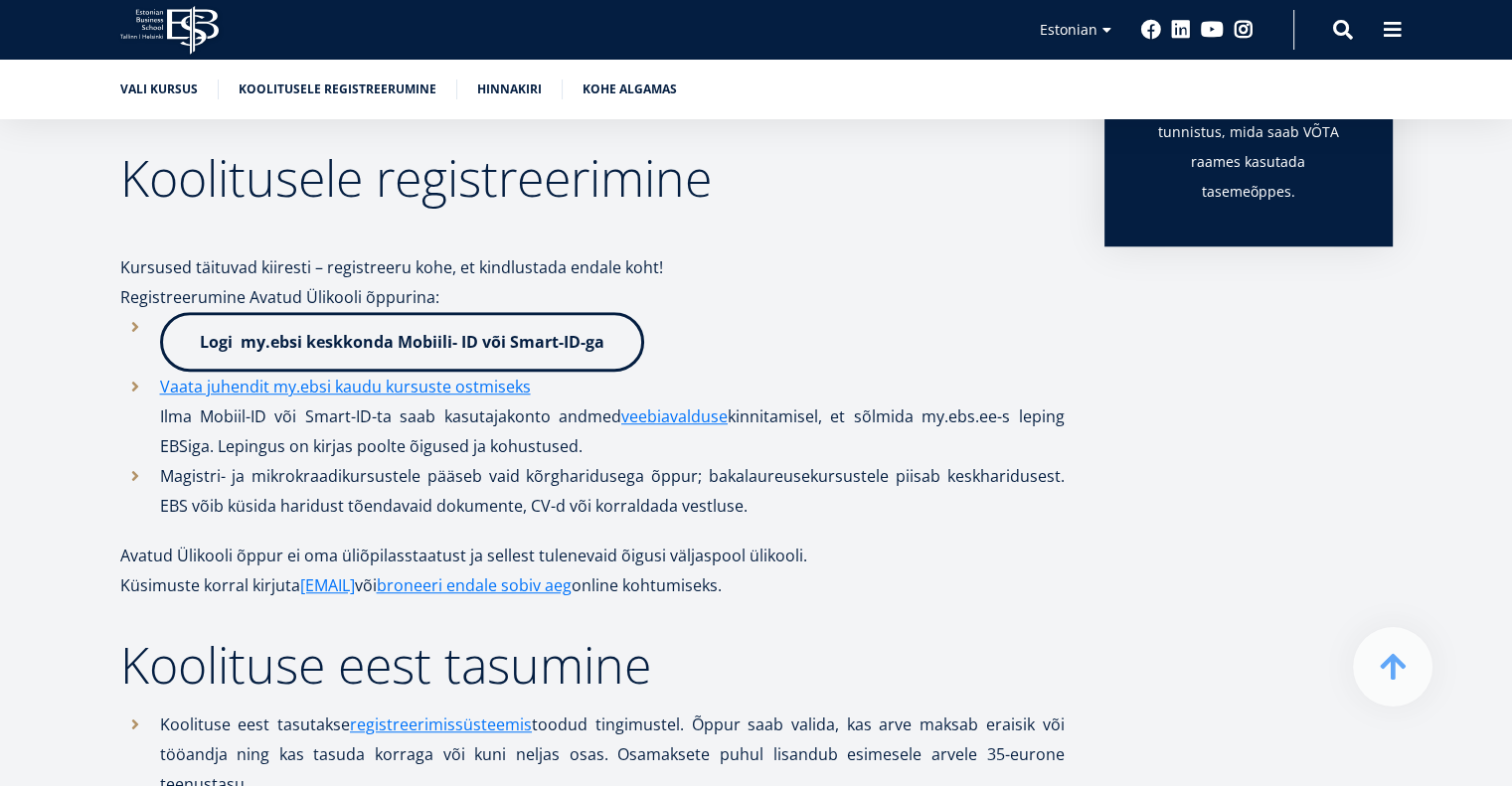 scroll, scrollTop: 1336, scrollLeft: 0, axis: vertical 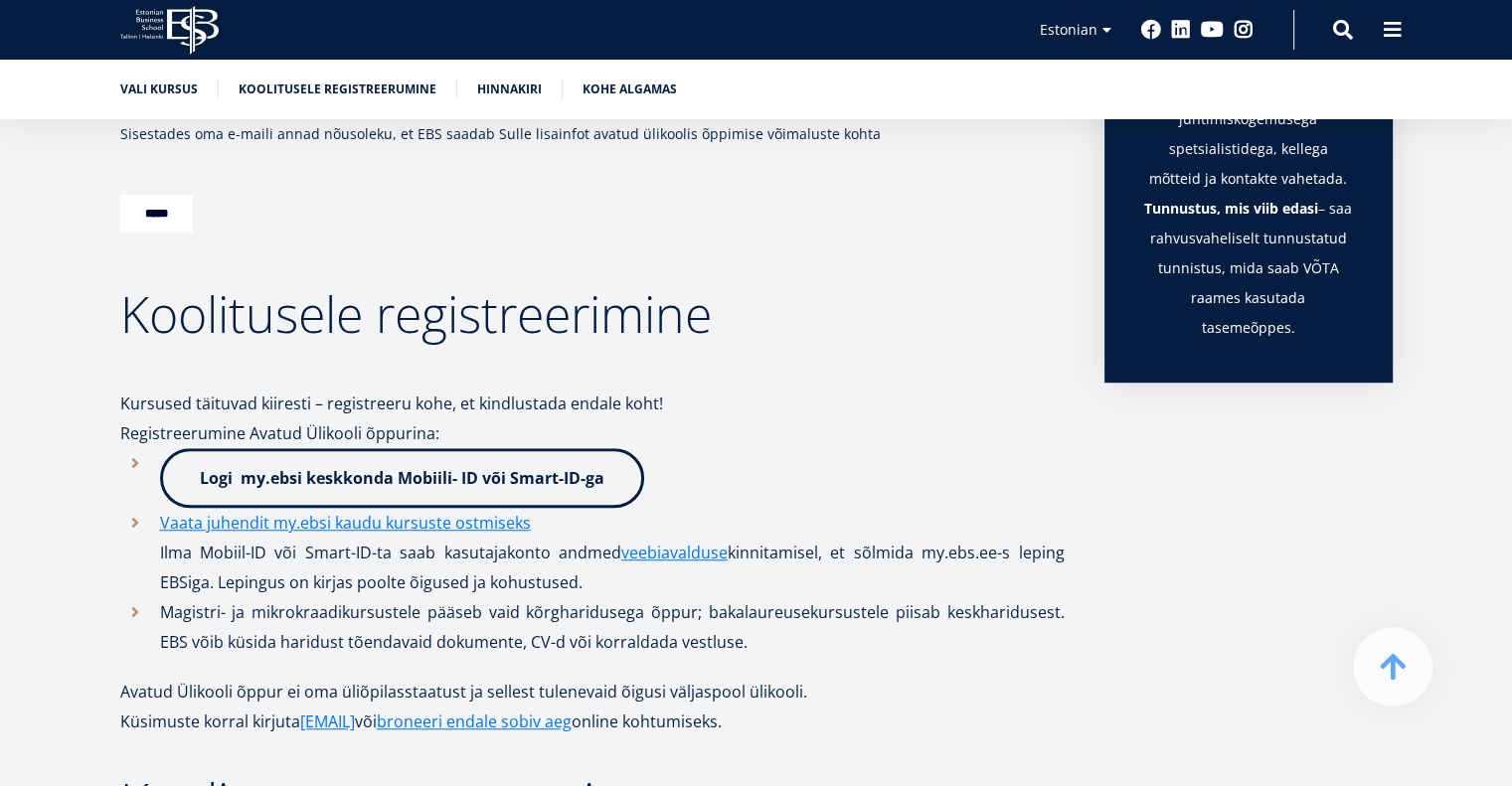click on "EBS Logo
Created with Sketch." at bounding box center [169, 30] 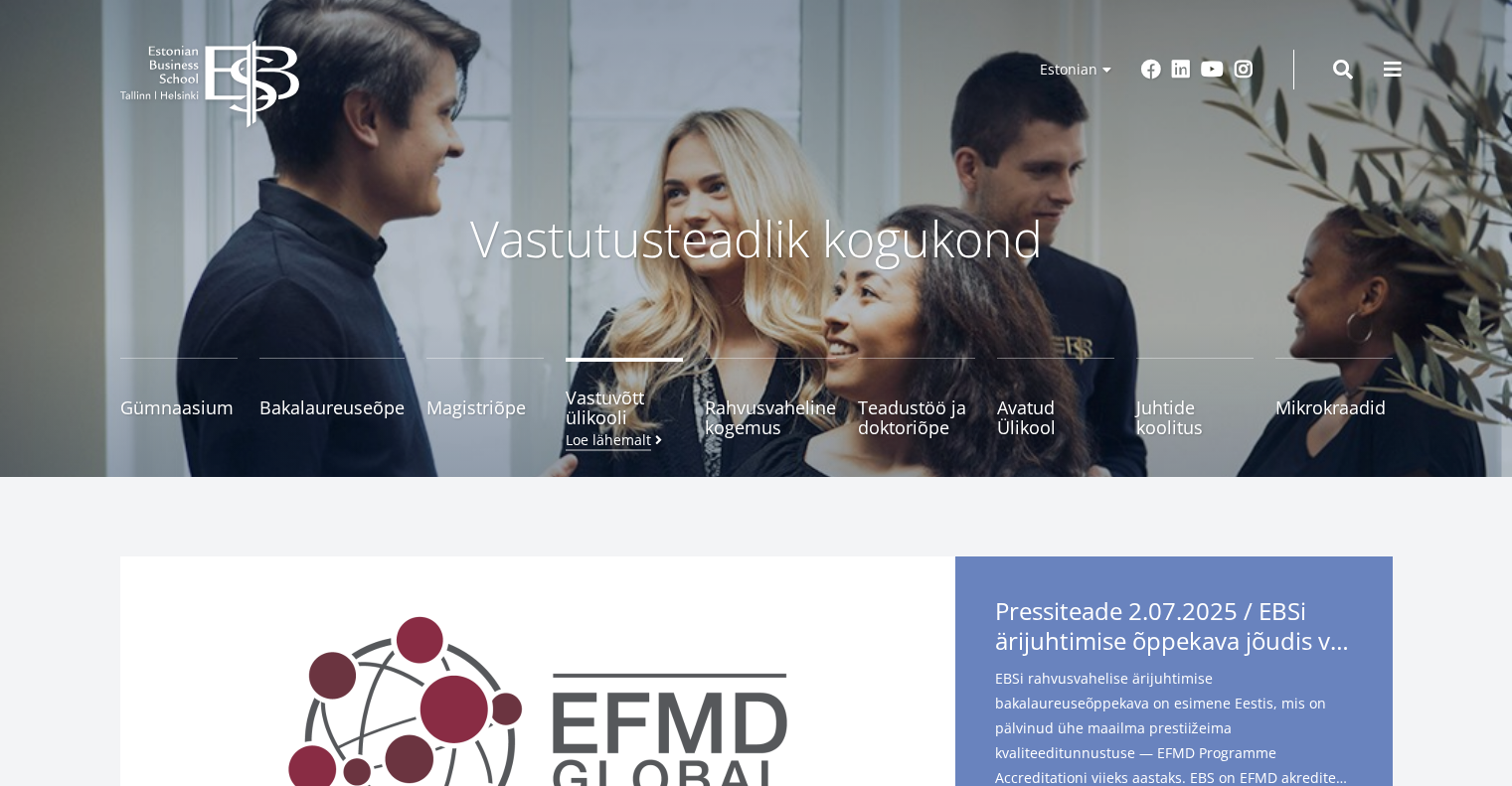 scroll, scrollTop: 0, scrollLeft: 0, axis: both 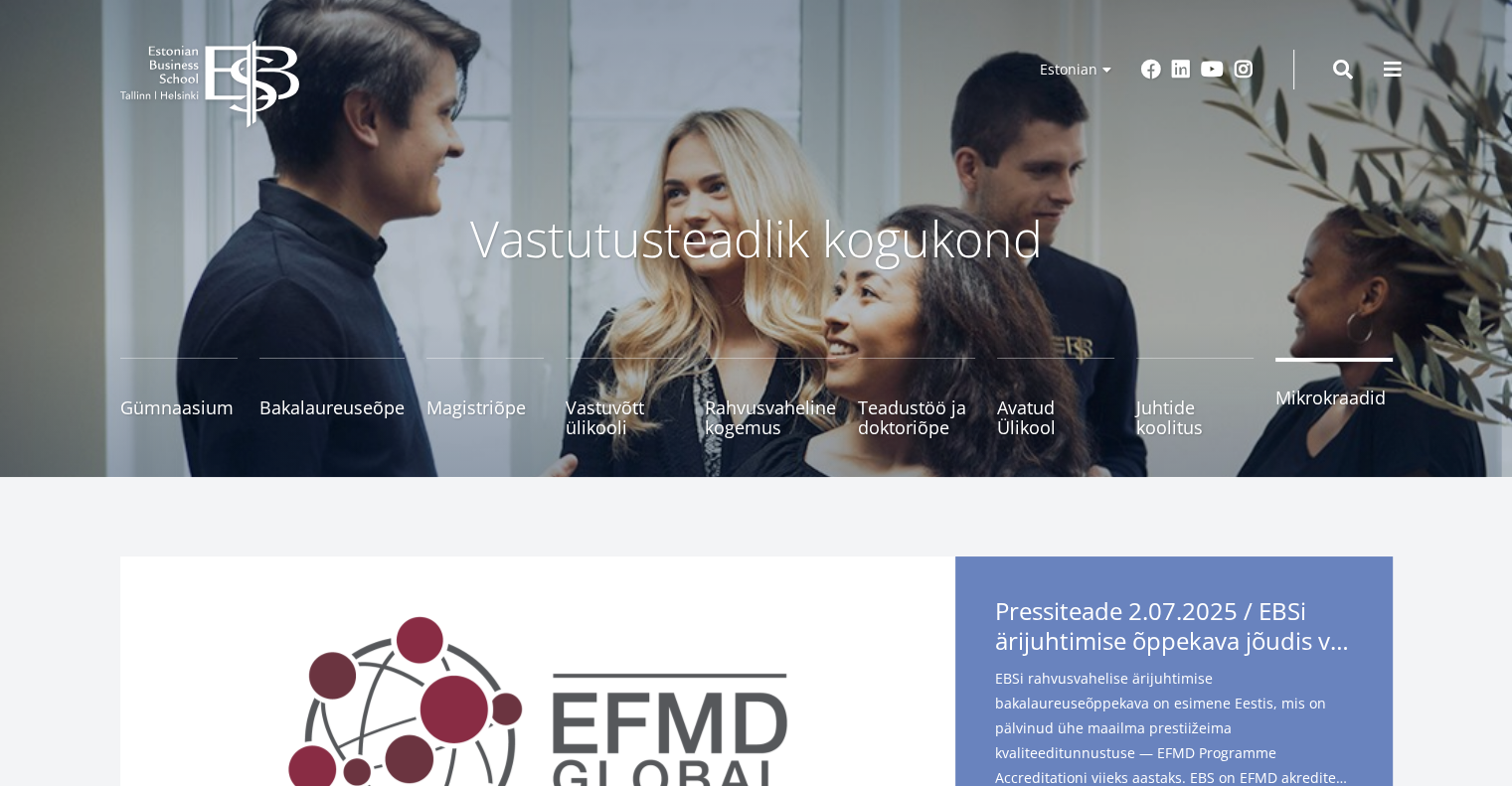 click on "Mikrokraadid" at bounding box center (1334, 397) 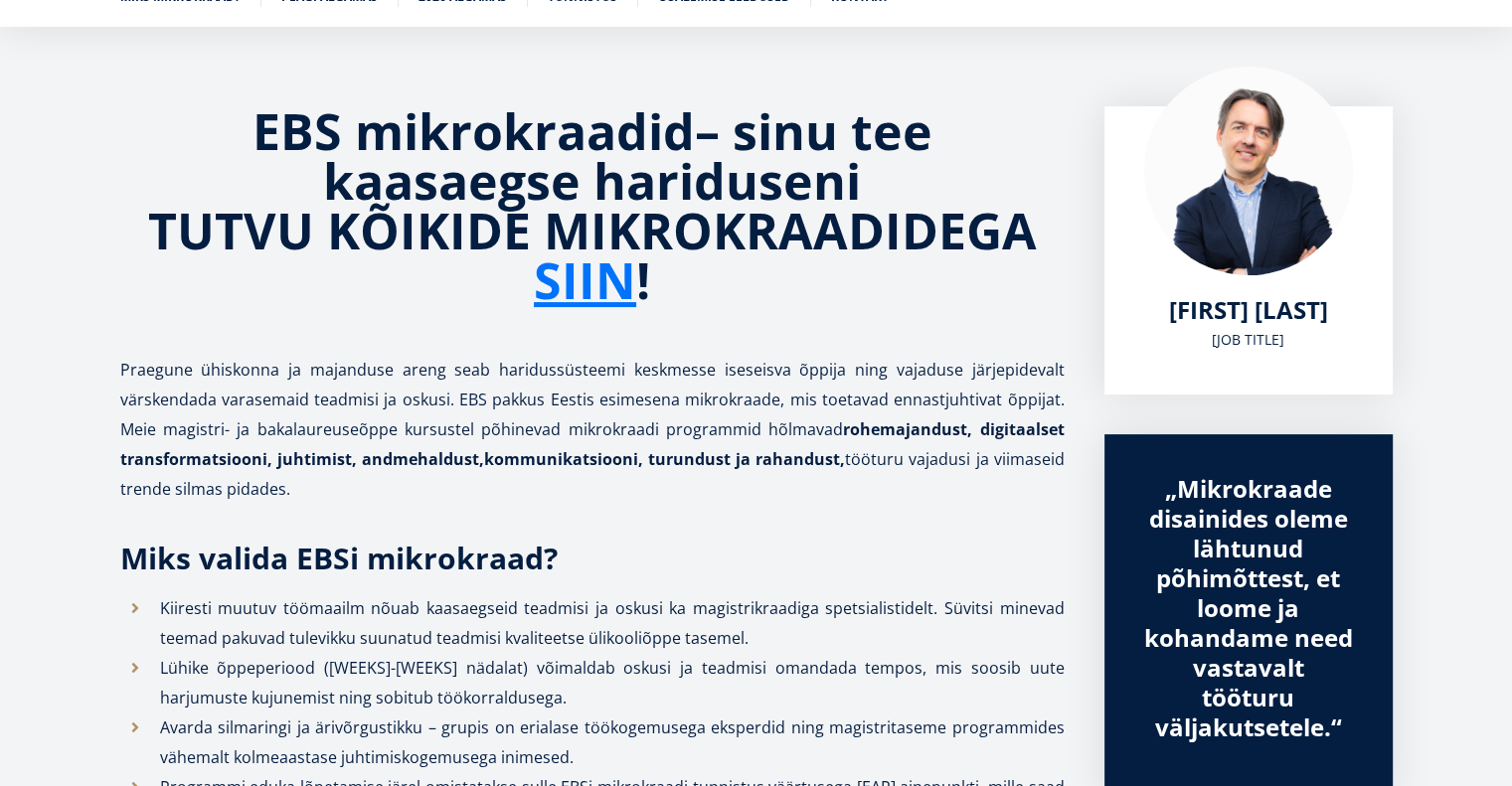 scroll, scrollTop: 0, scrollLeft: 0, axis: both 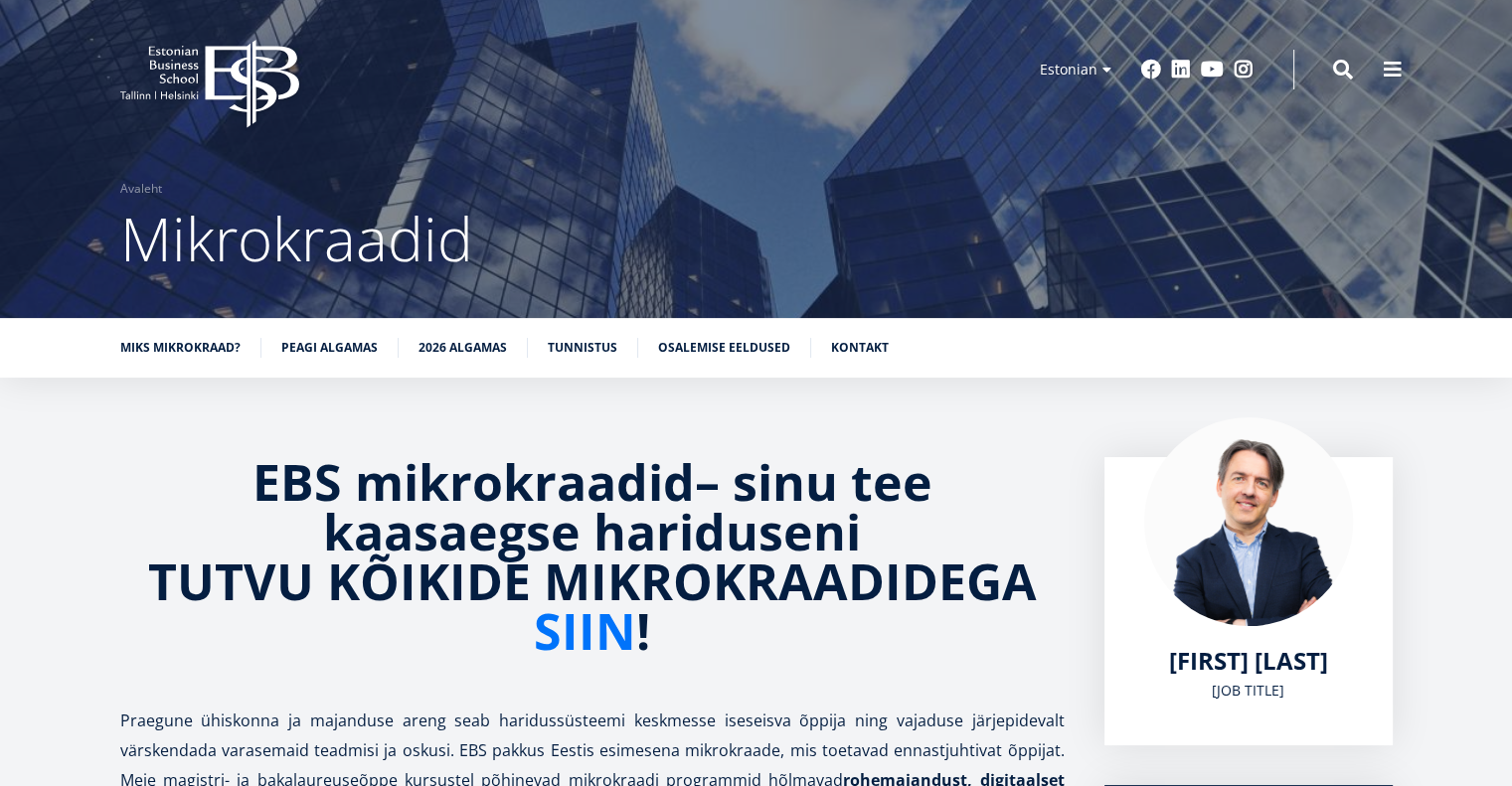 click on "SIIN" at bounding box center [585, 631] 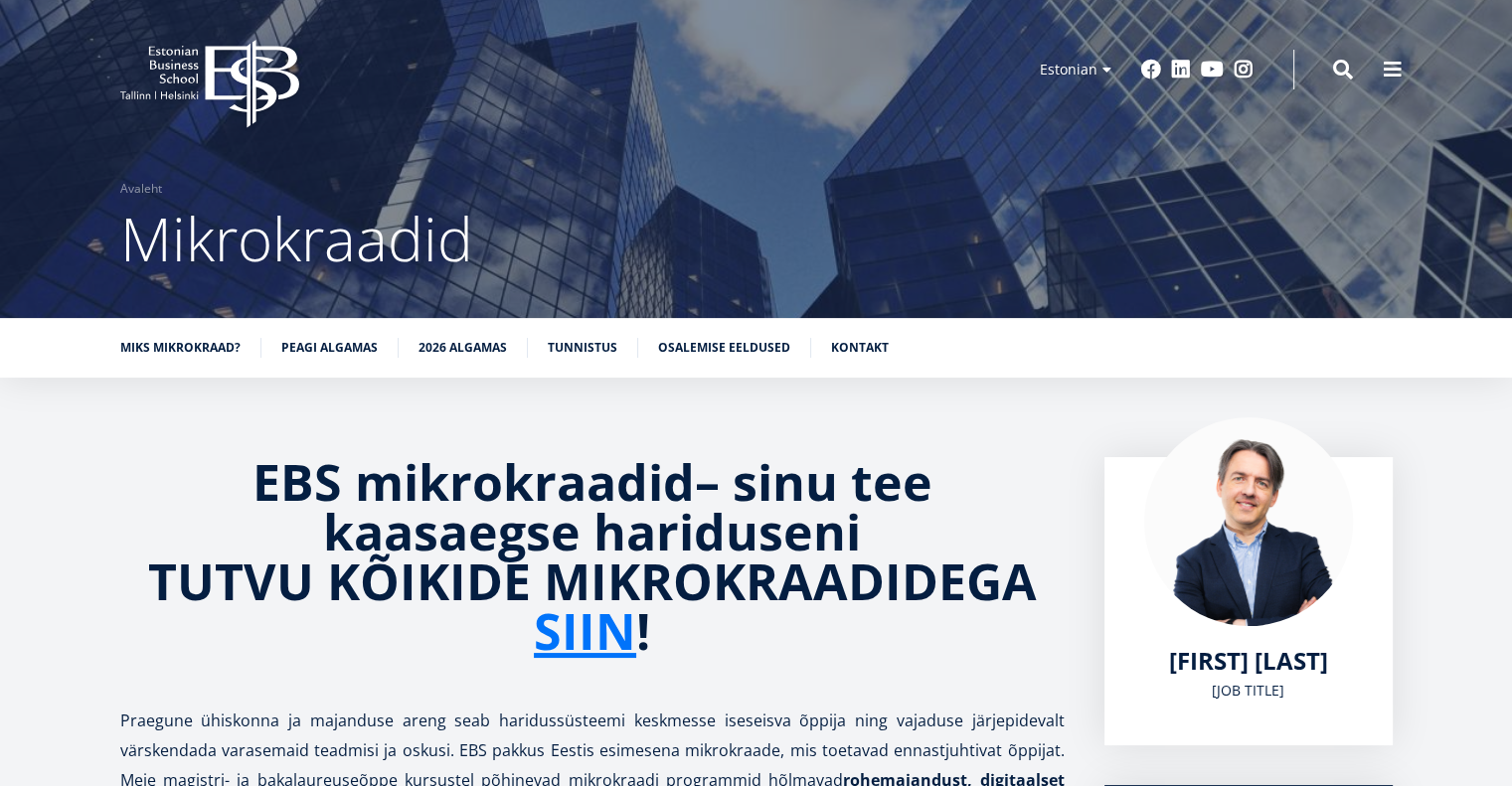 click on "EBS Logo
Created with Sketch." at bounding box center [210, 83] 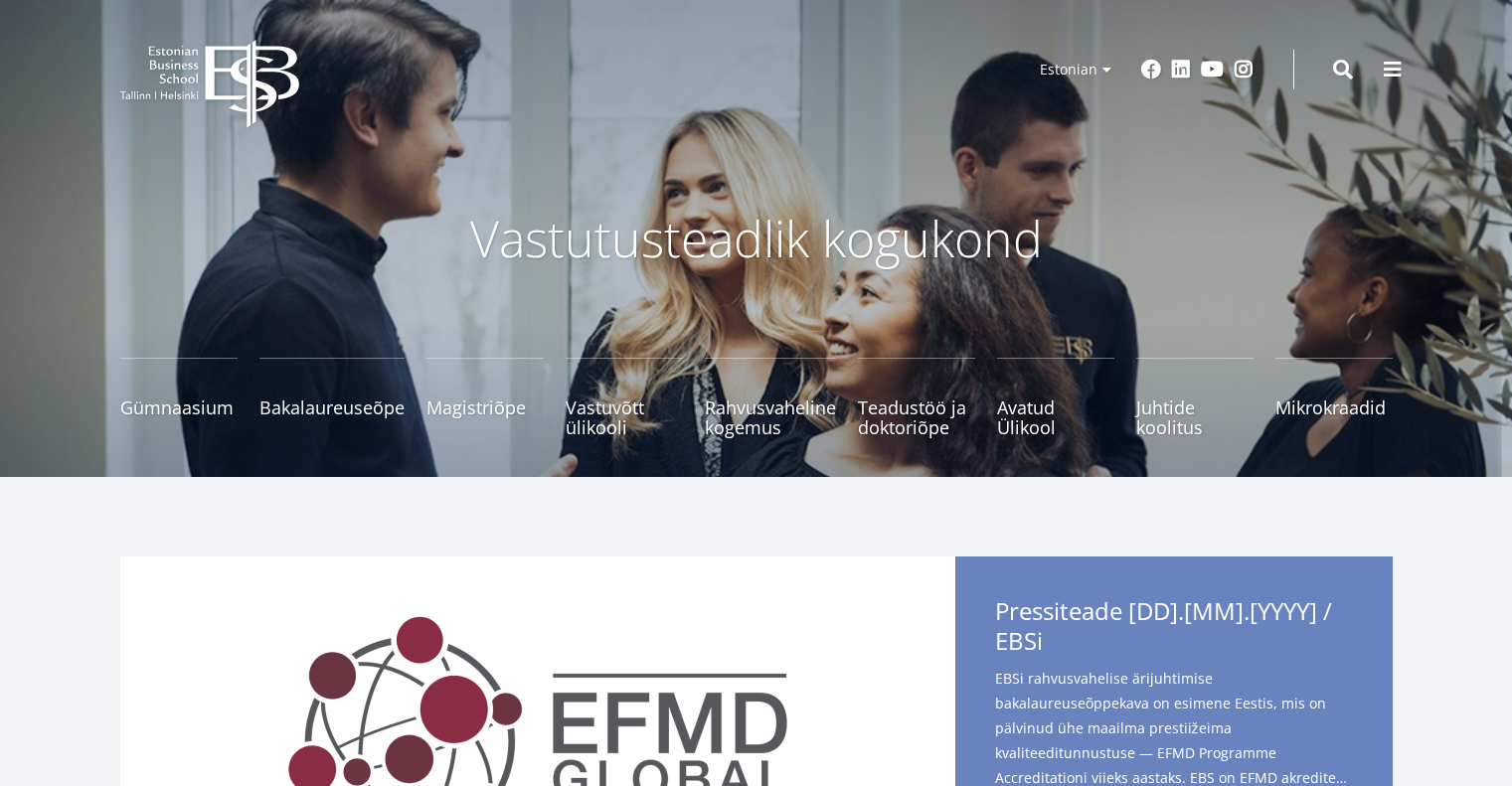 scroll, scrollTop: 0, scrollLeft: 0, axis: both 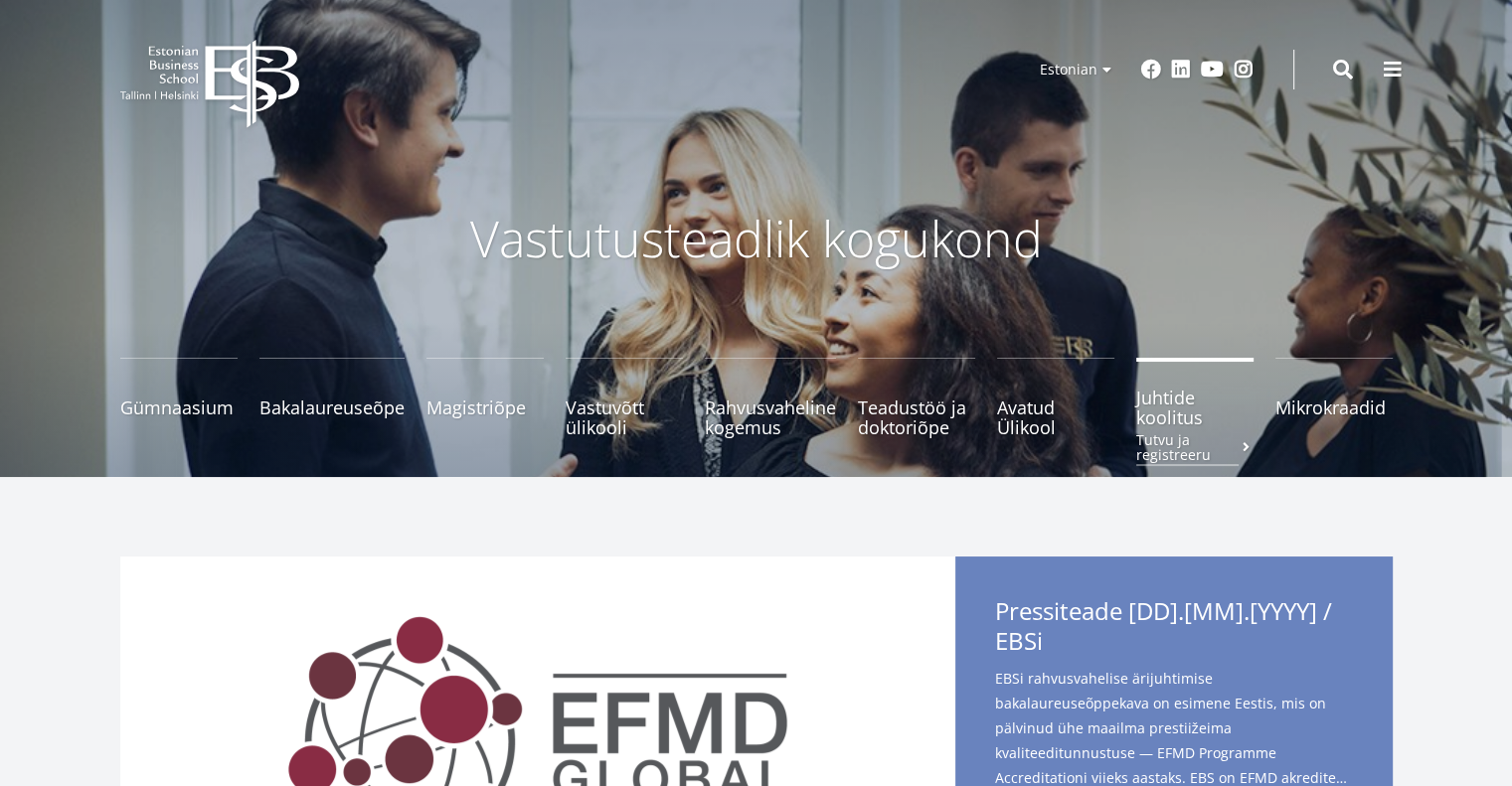 click on "Juhtide koolitus
Tutvu ja registreeru" at bounding box center (1195, 407) 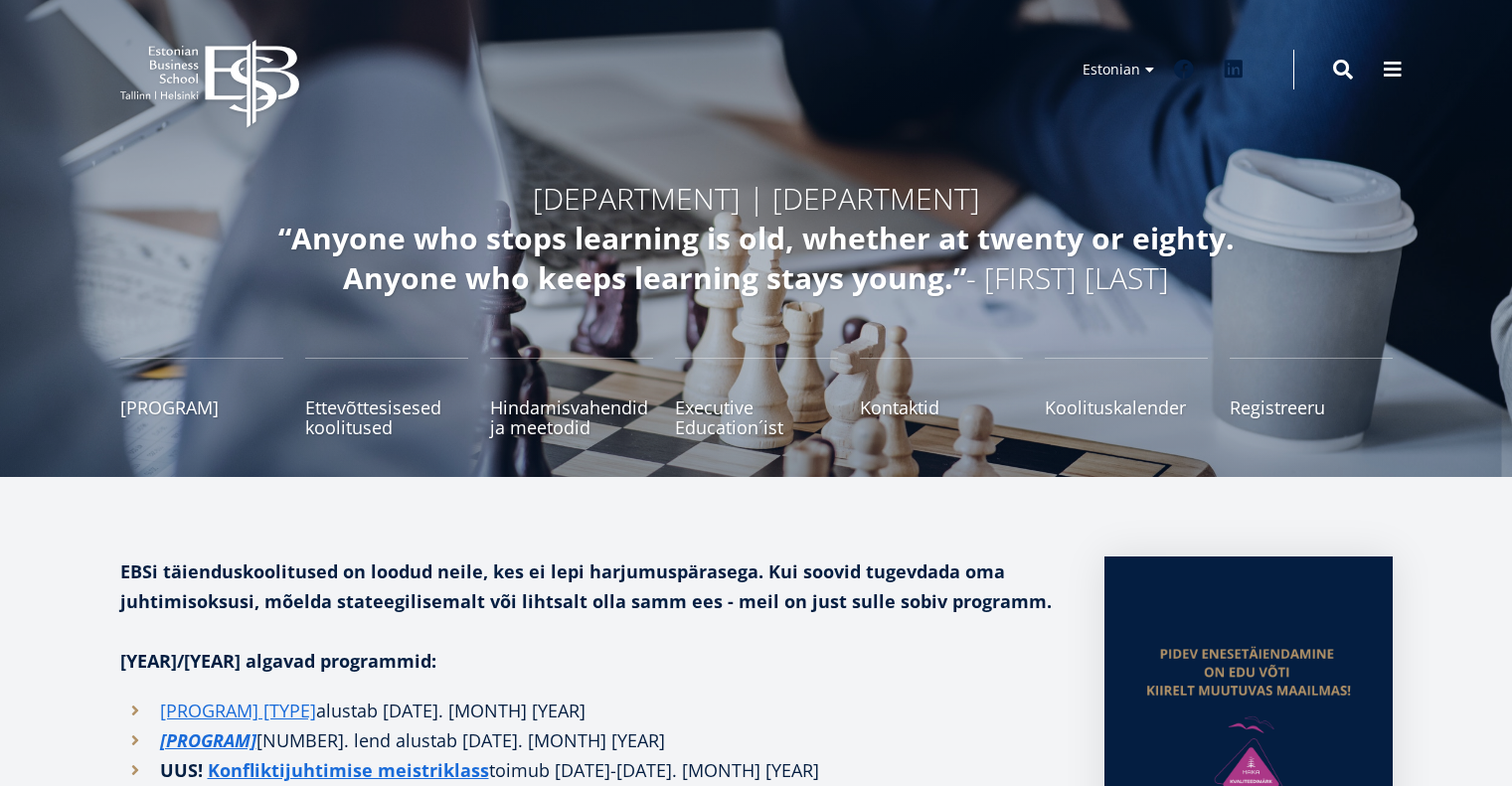 scroll, scrollTop: 495, scrollLeft: 0, axis: vertical 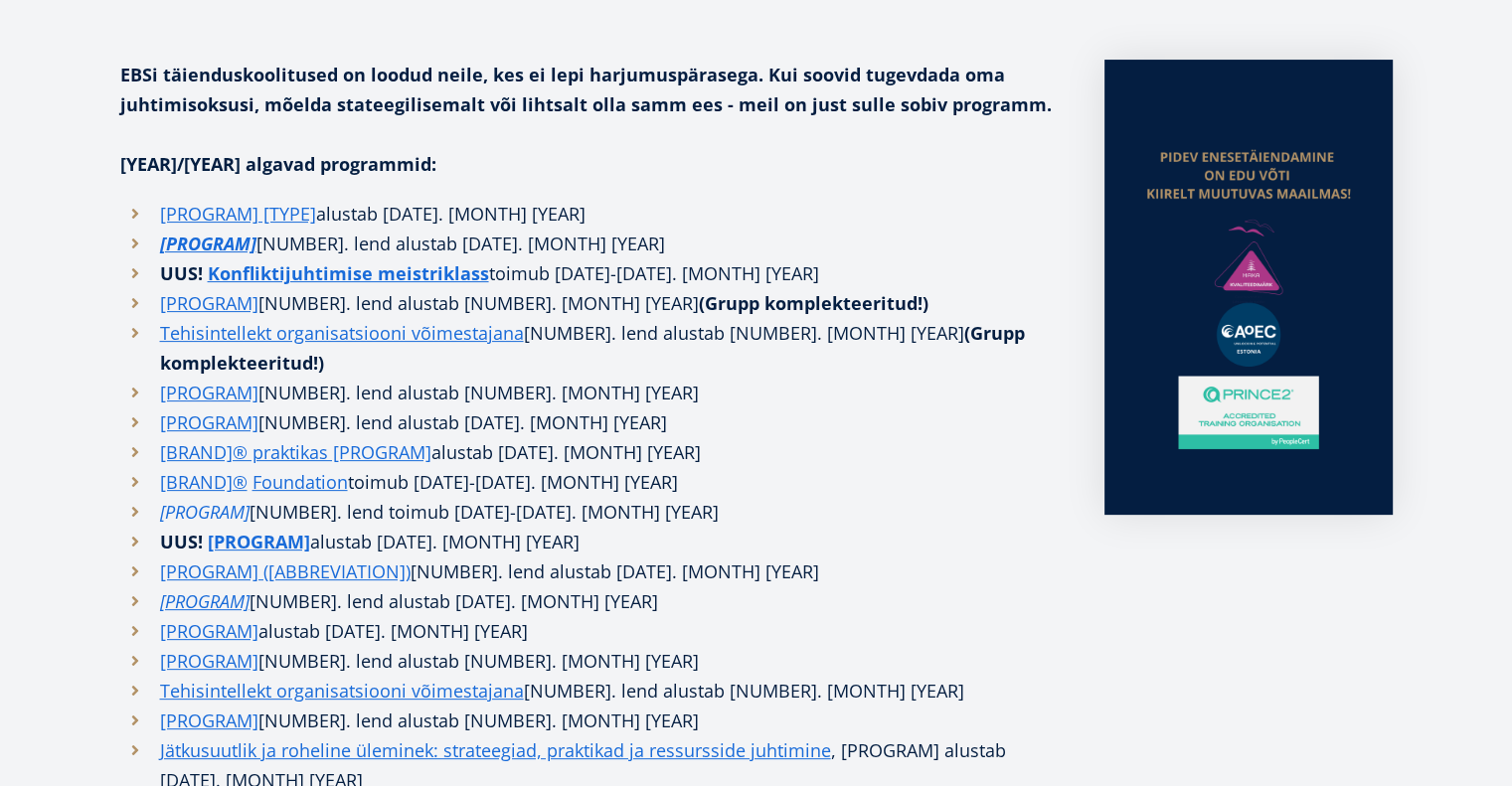 click on "[PROGRAM]" at bounding box center (205, 512) 